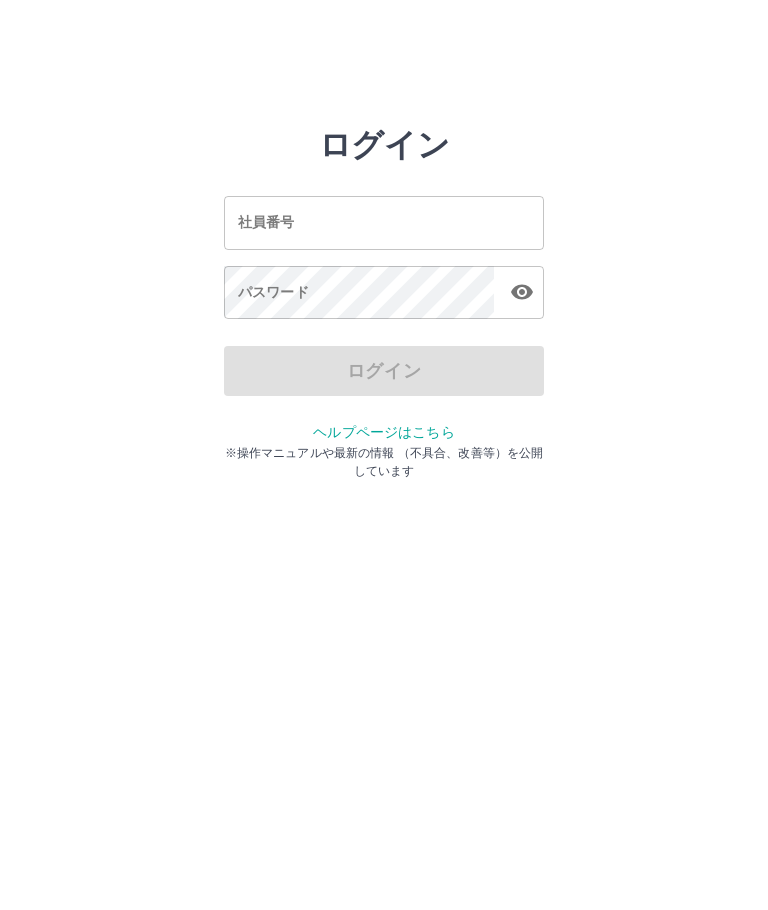scroll, scrollTop: 0, scrollLeft: 0, axis: both 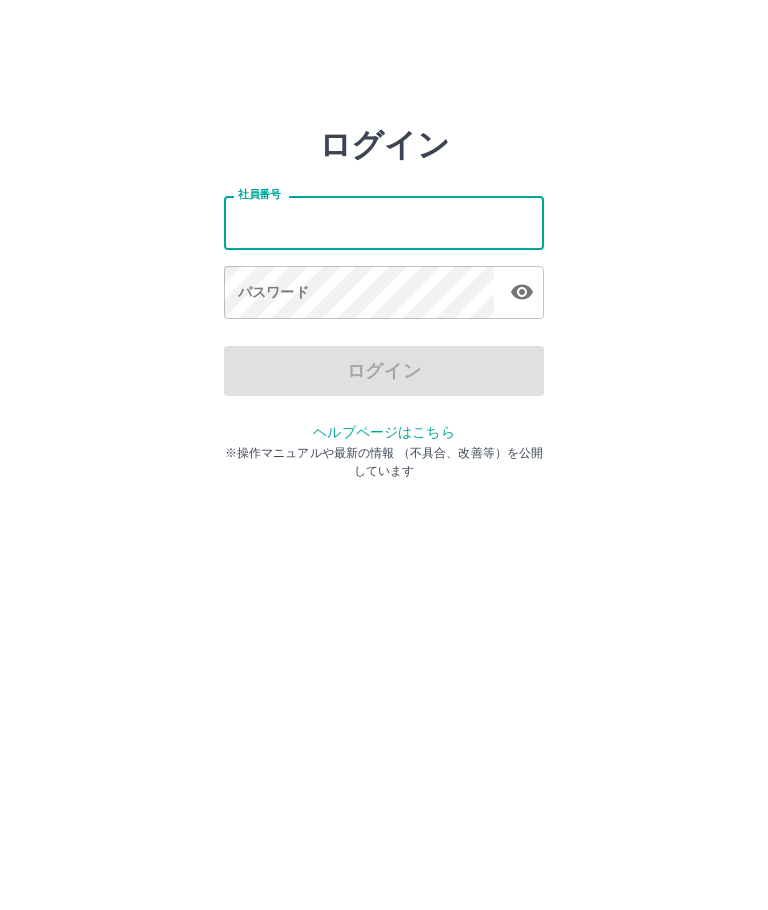 type on "*******" 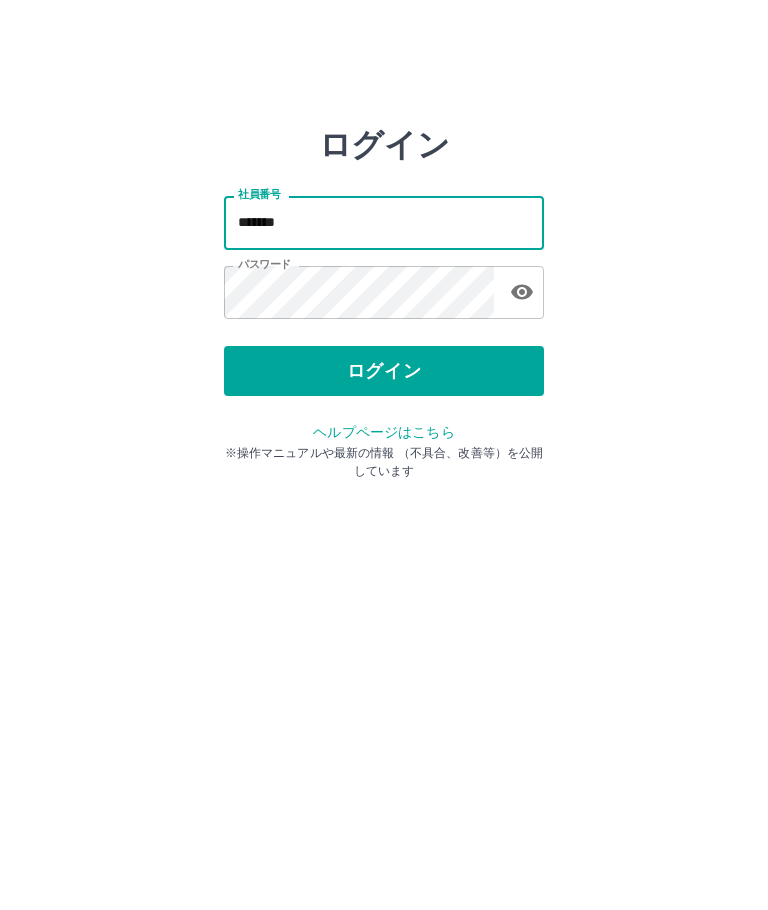 click on "ログイン" at bounding box center (384, 371) 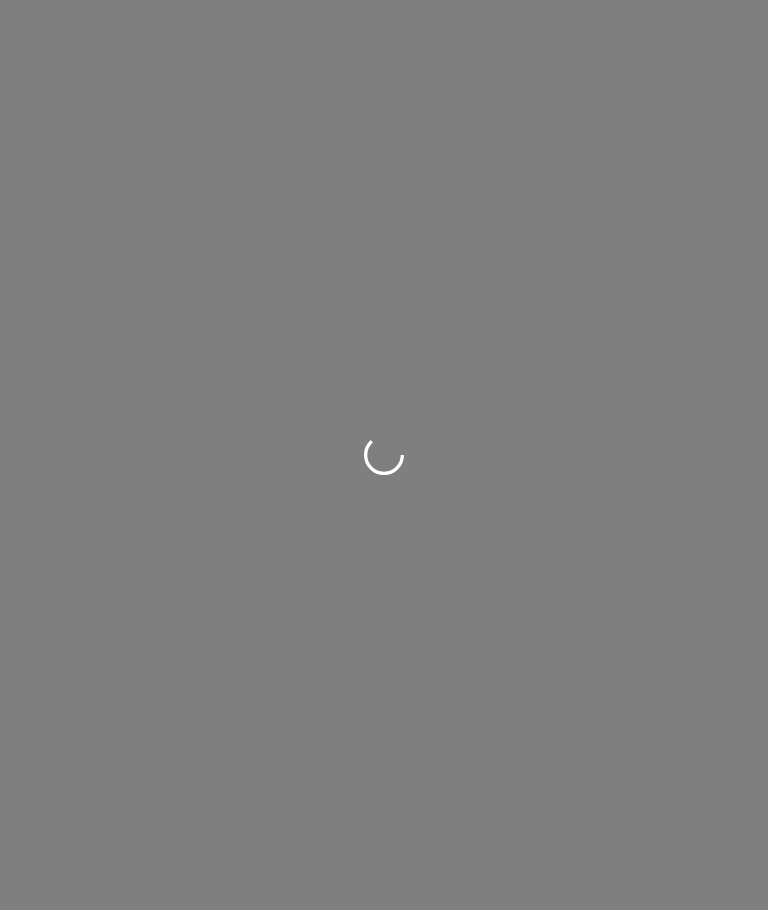 scroll, scrollTop: 0, scrollLeft: 0, axis: both 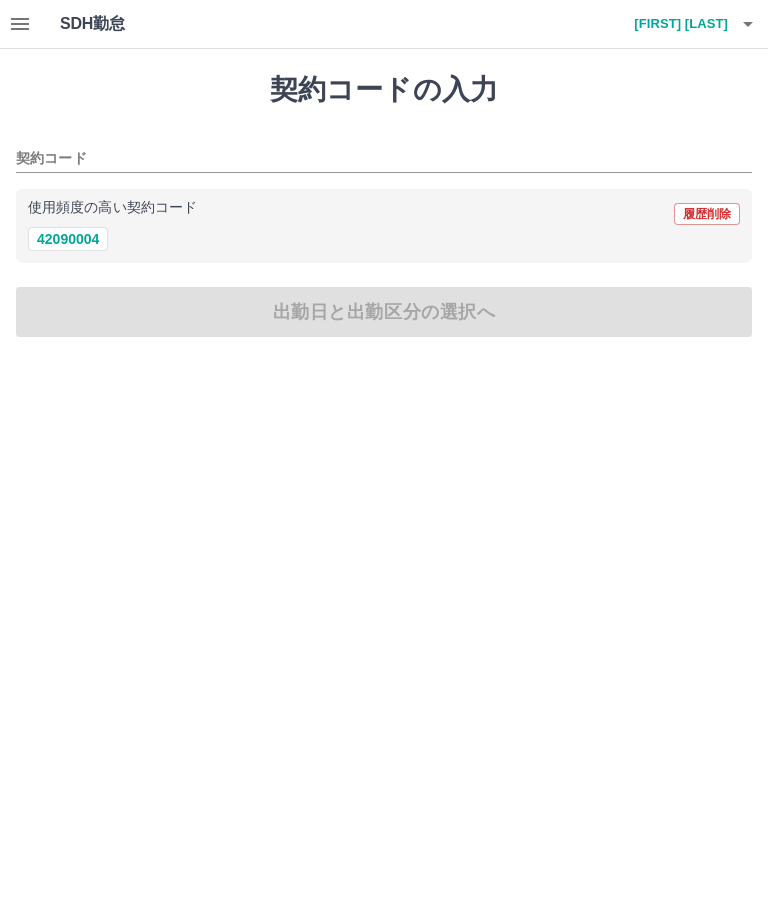 click on "42090004" at bounding box center [68, 239] 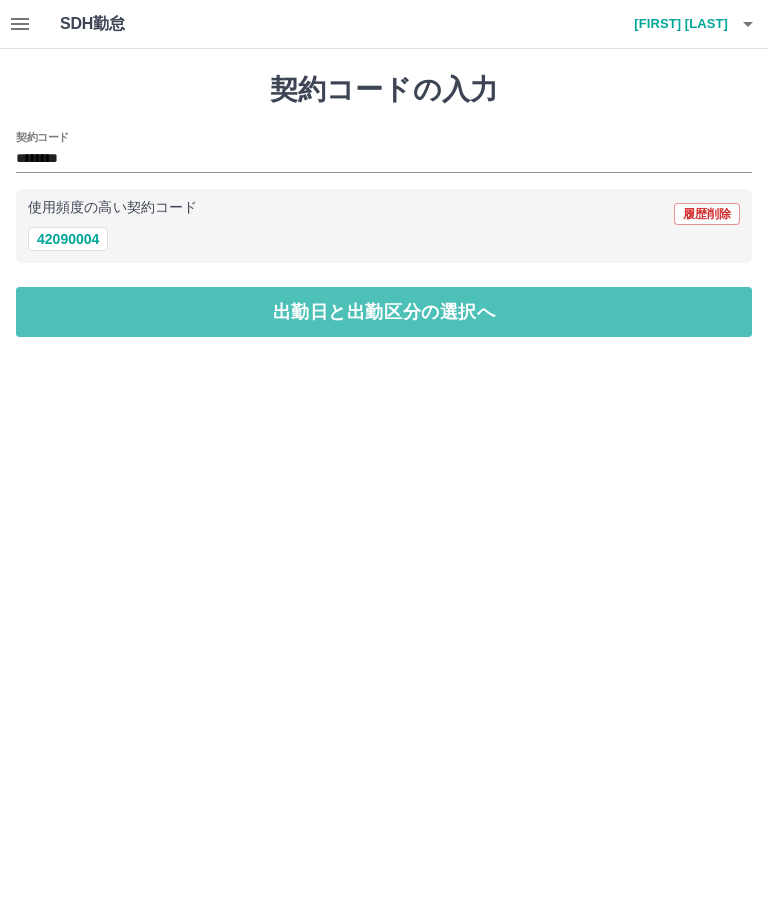 click on "出勤日と出勤区分の選択へ" at bounding box center (384, 312) 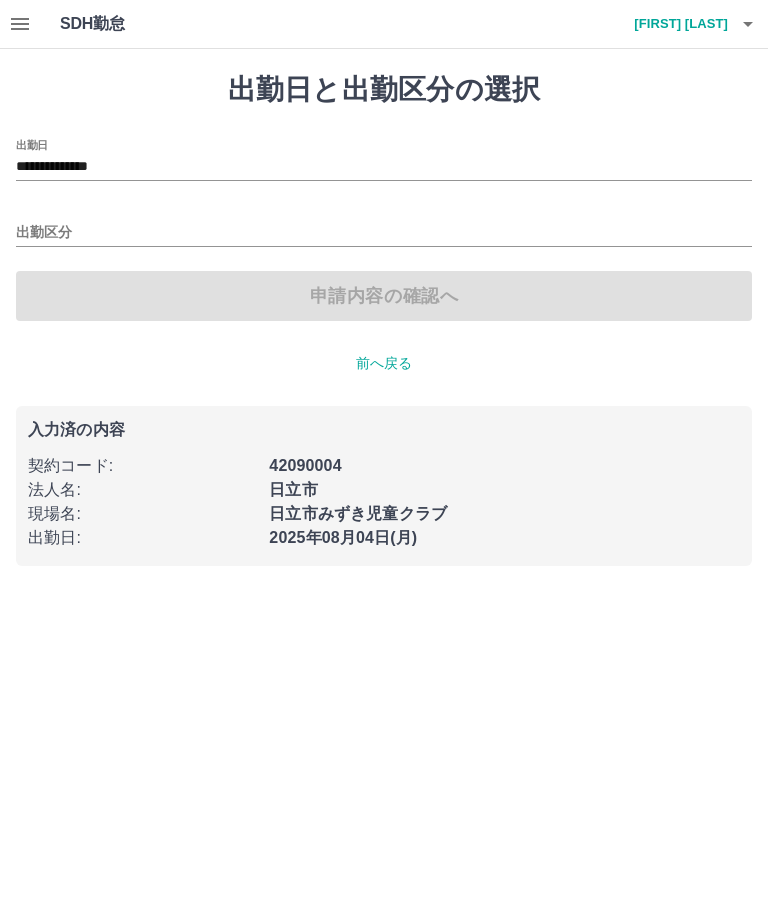 click on "**********" at bounding box center (384, 167) 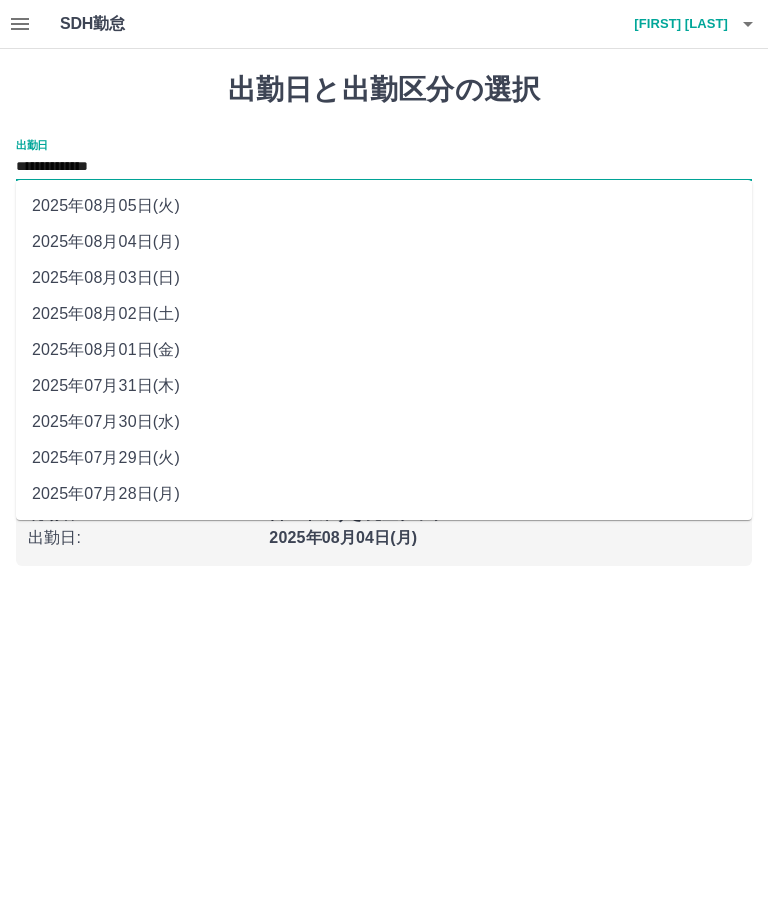 click on "2025年08月01日(金)" at bounding box center [384, 350] 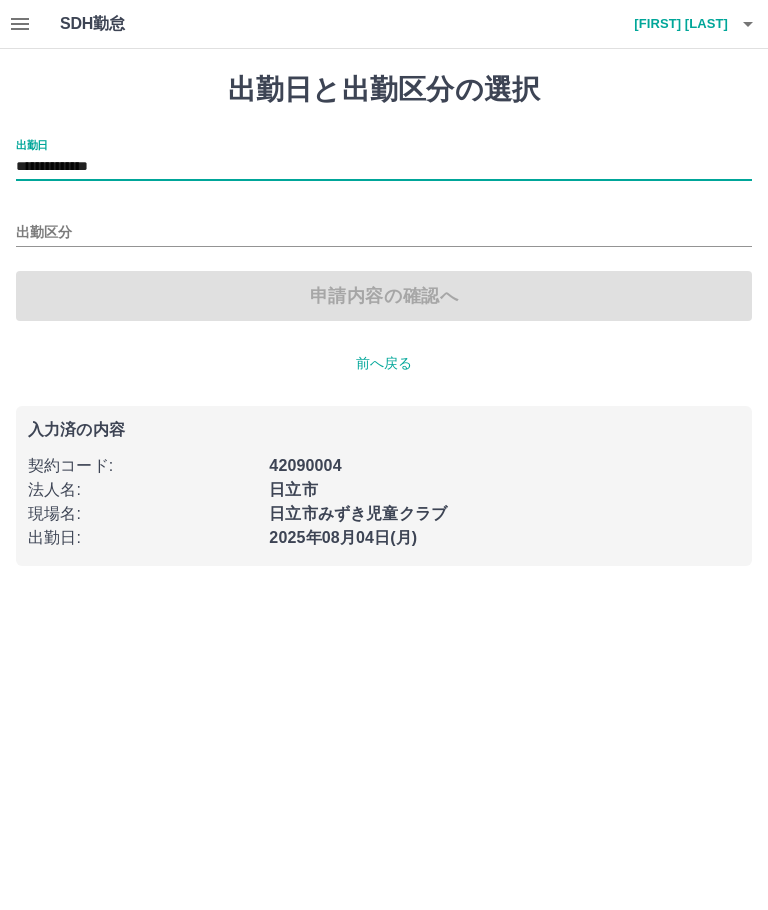 click on "出勤区分" at bounding box center [384, 233] 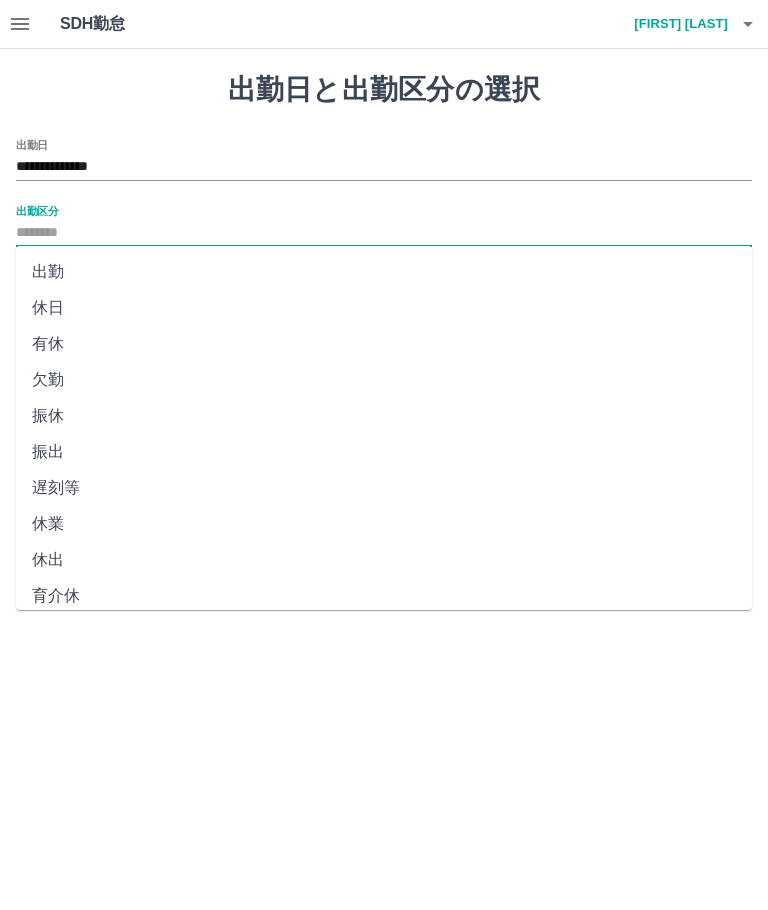 click on "出勤" at bounding box center [384, 272] 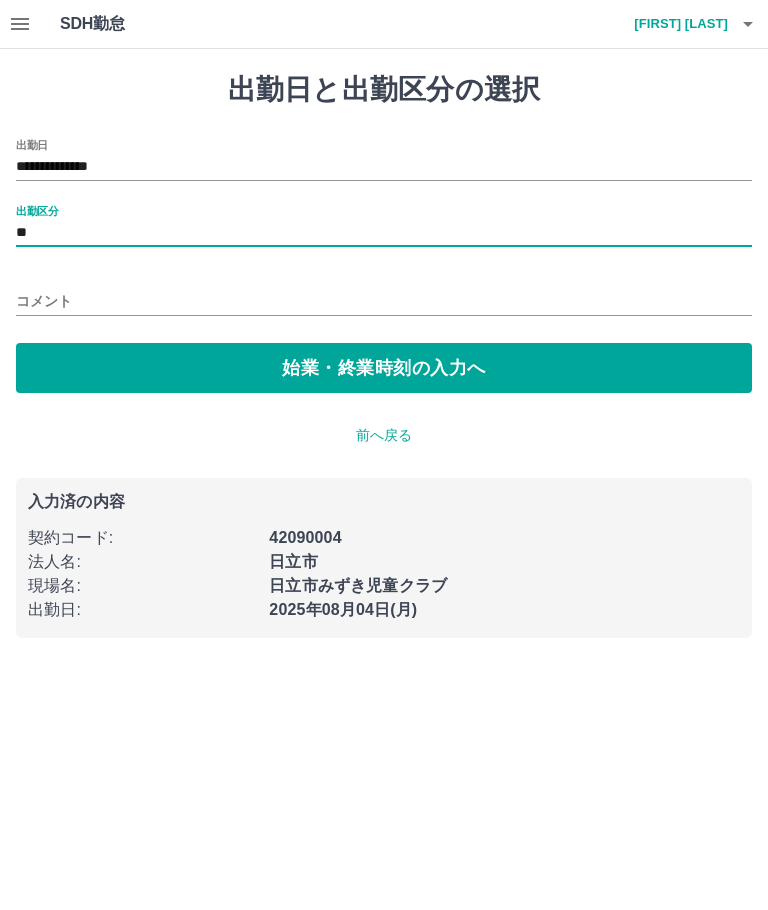 click on "始業・終業時刻の入力へ" at bounding box center (384, 368) 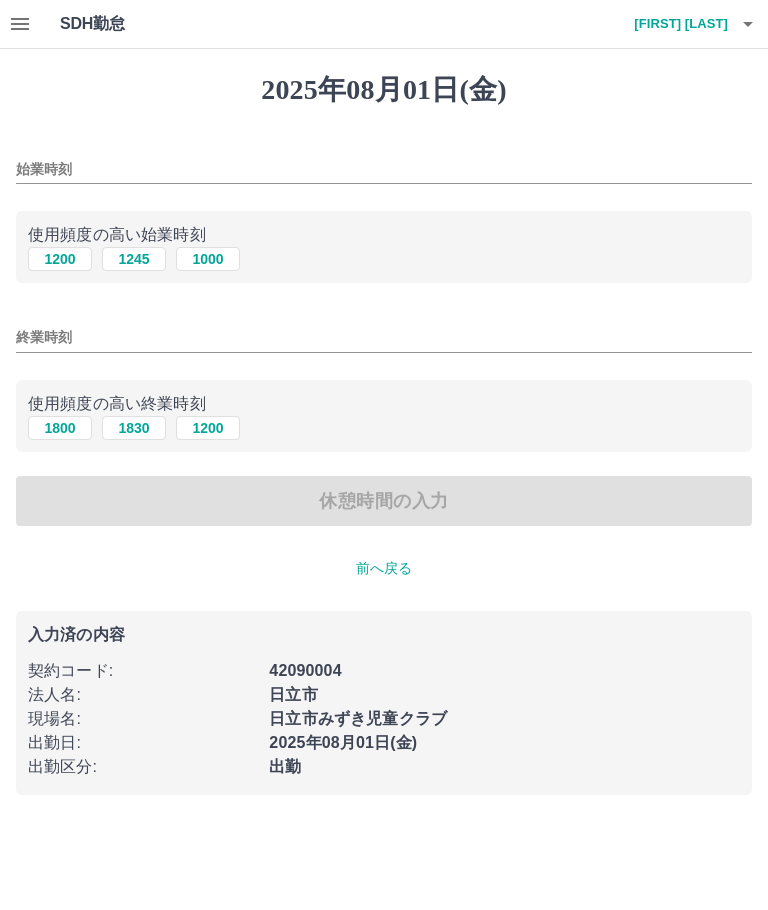 click on "1200" at bounding box center [60, 259] 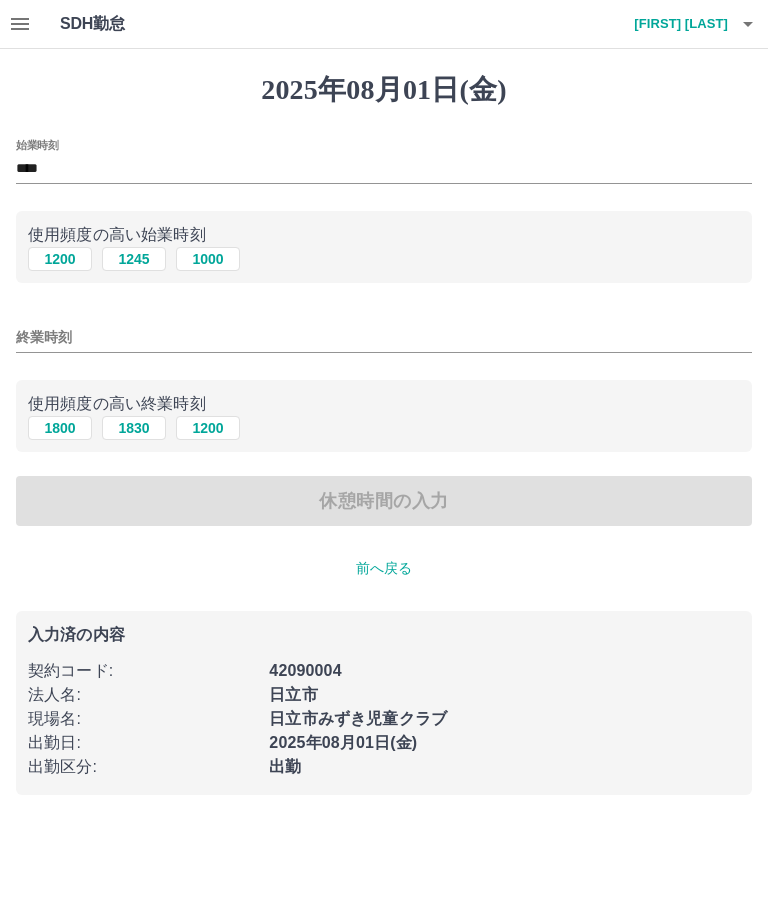 click on "終業時刻" at bounding box center (384, 337) 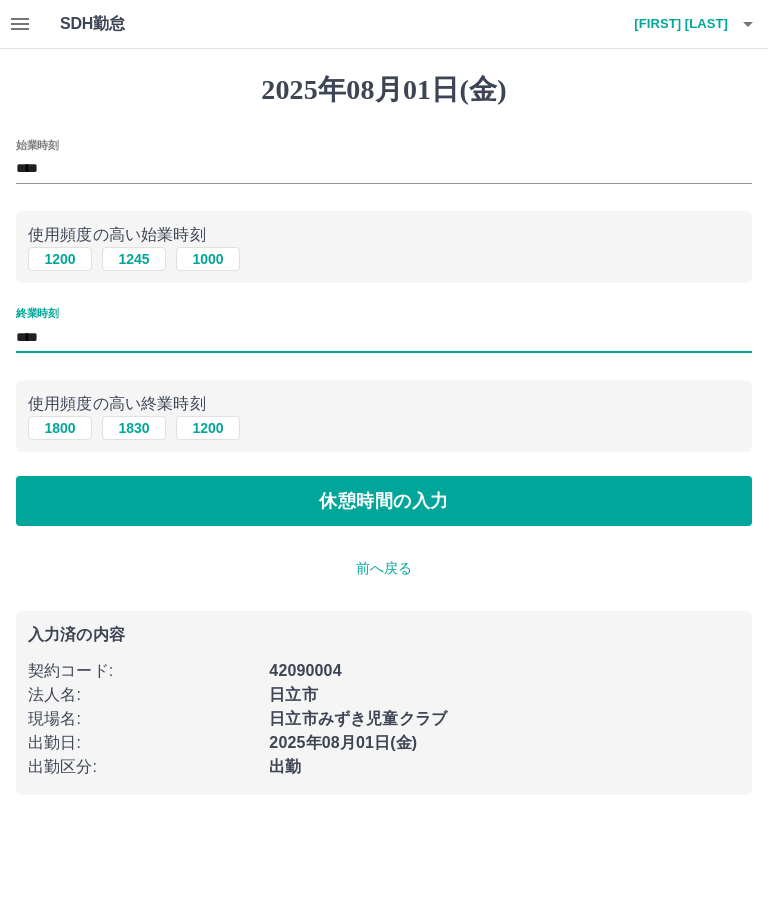 type on "****" 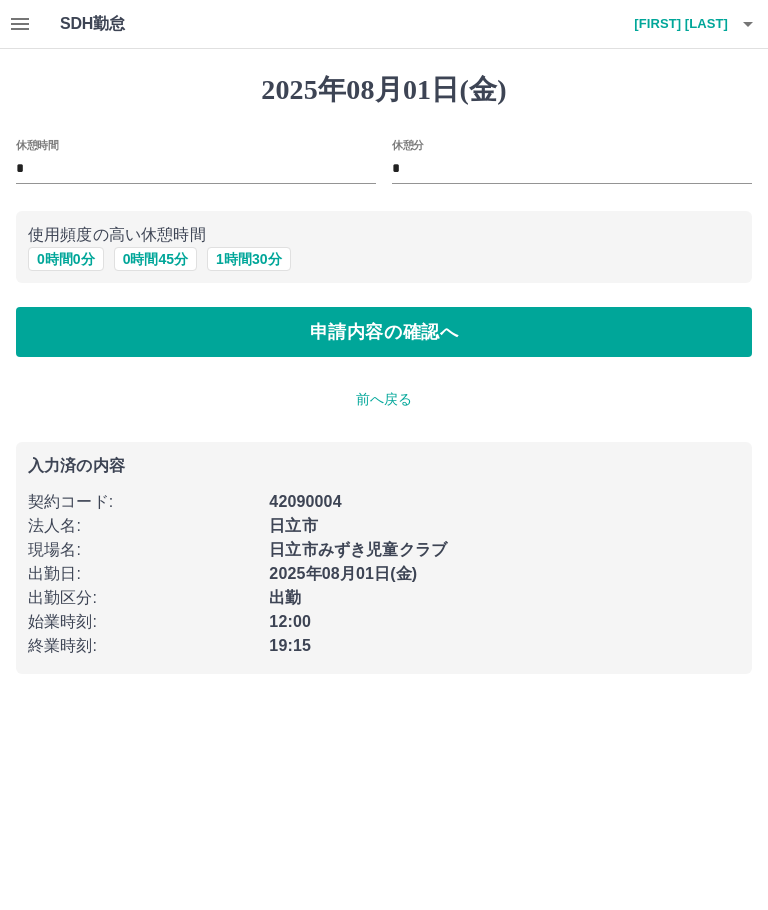 click on "0 時間 45 分" at bounding box center [155, 259] 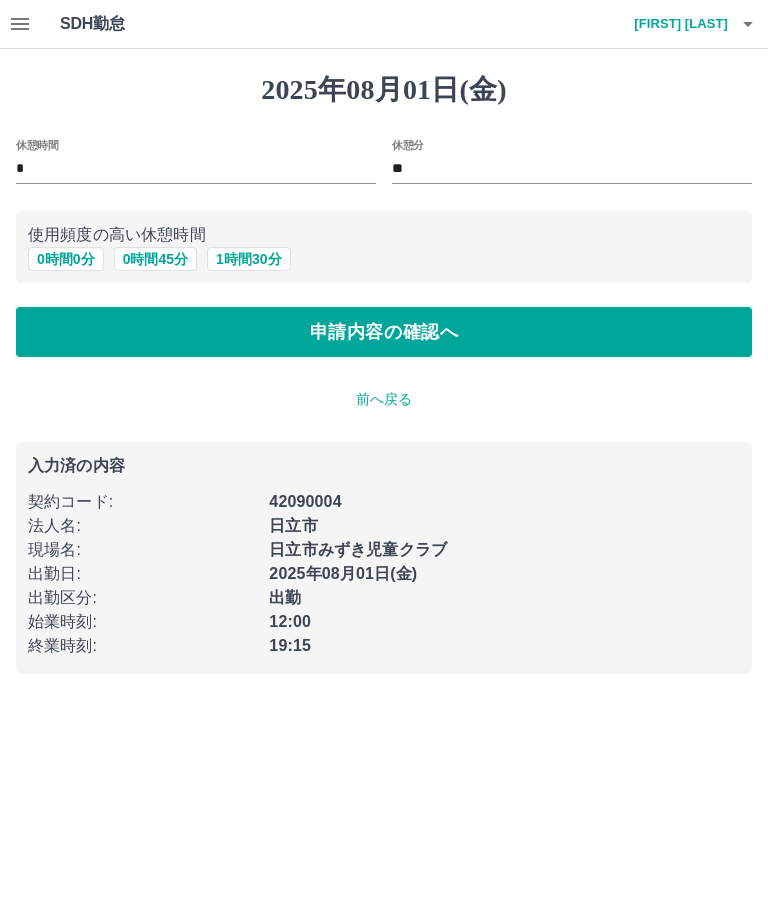 click on "申請内容の確認へ" at bounding box center (384, 332) 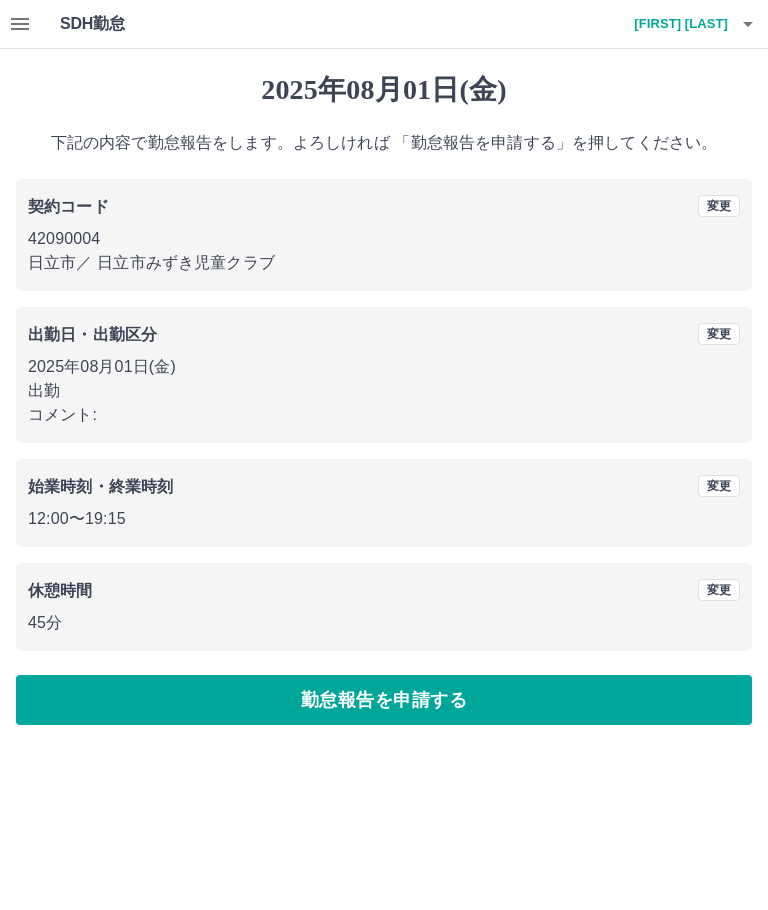 click on "勤怠報告を申請する" at bounding box center (384, 700) 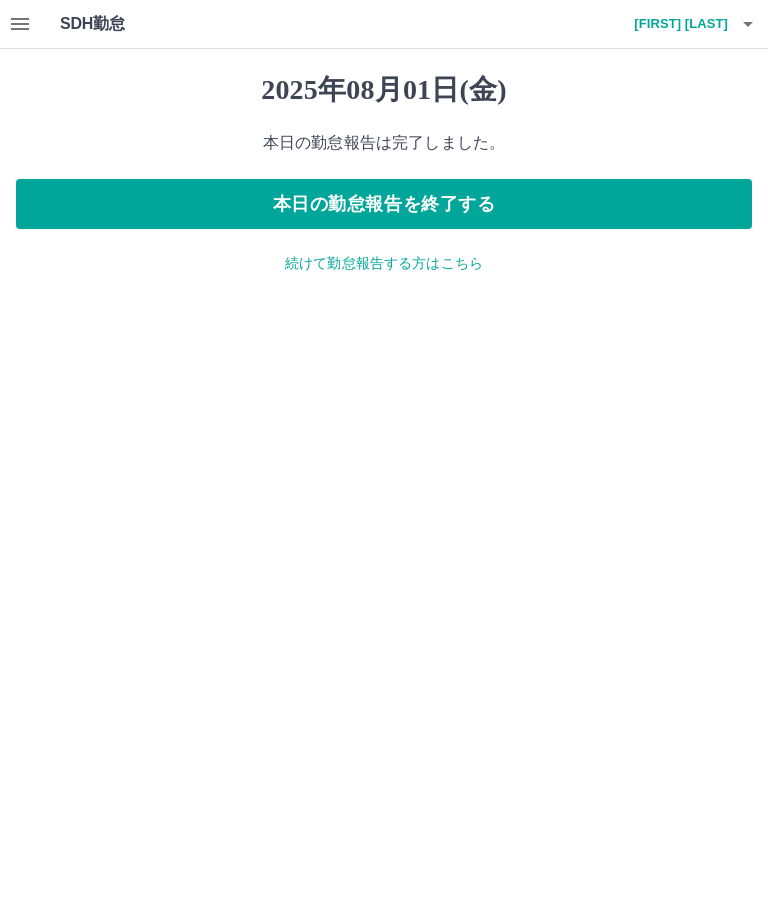 click on "続けて勤怠報告する方はこちら" at bounding box center [384, 263] 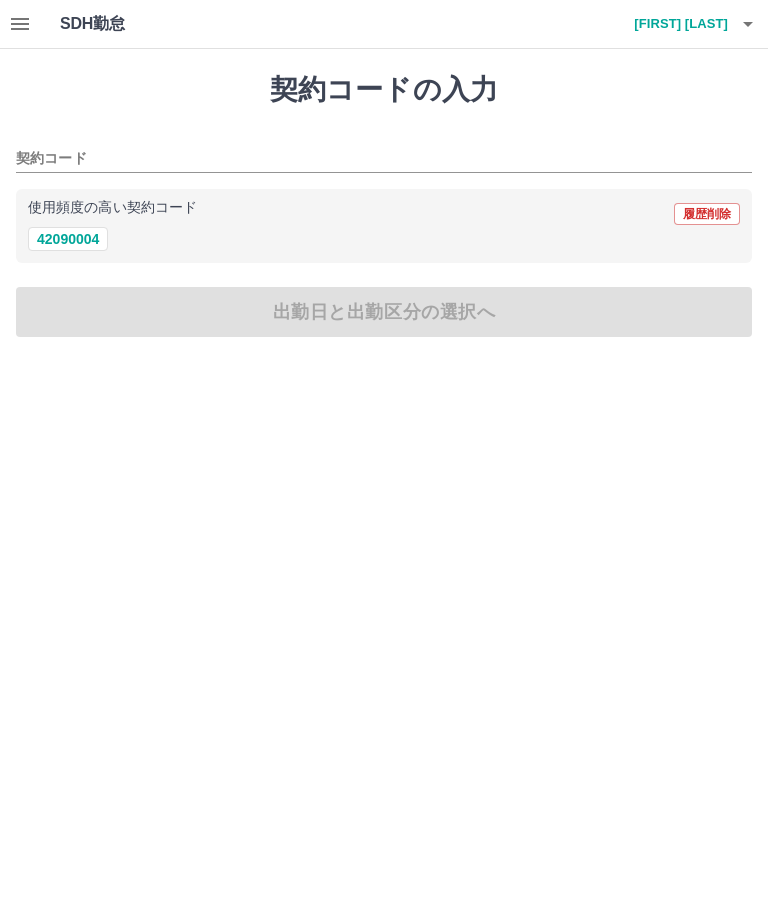 click on "42090004" at bounding box center [68, 239] 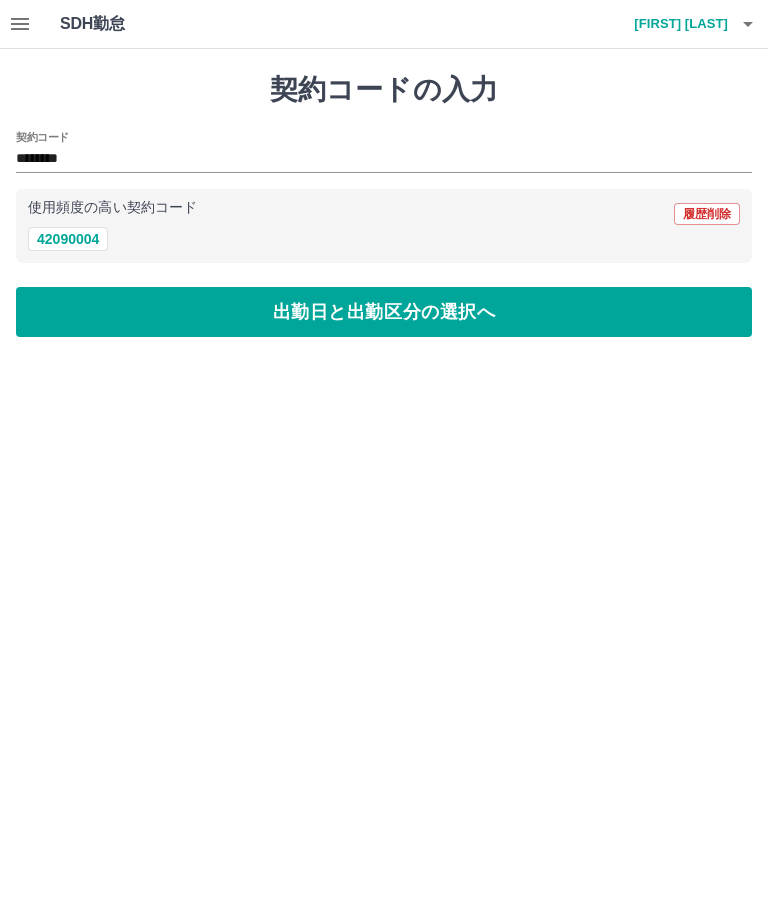 click on "出勤日と出勤区分の選択へ" at bounding box center (384, 312) 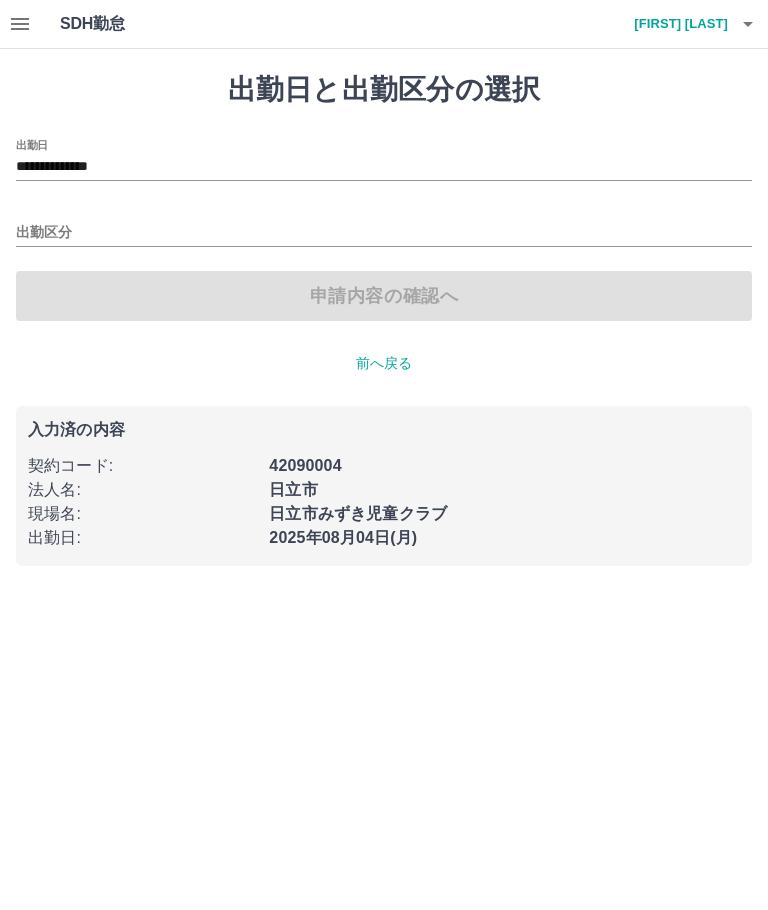 click on "出勤区分" at bounding box center [384, 233] 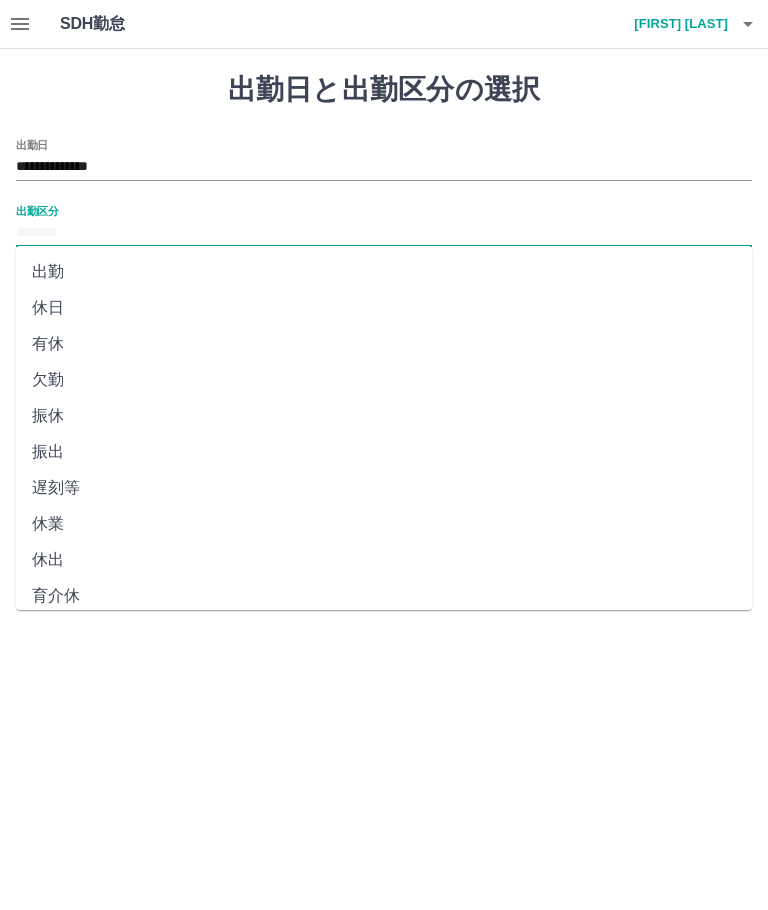 click on "出勤" at bounding box center (384, 272) 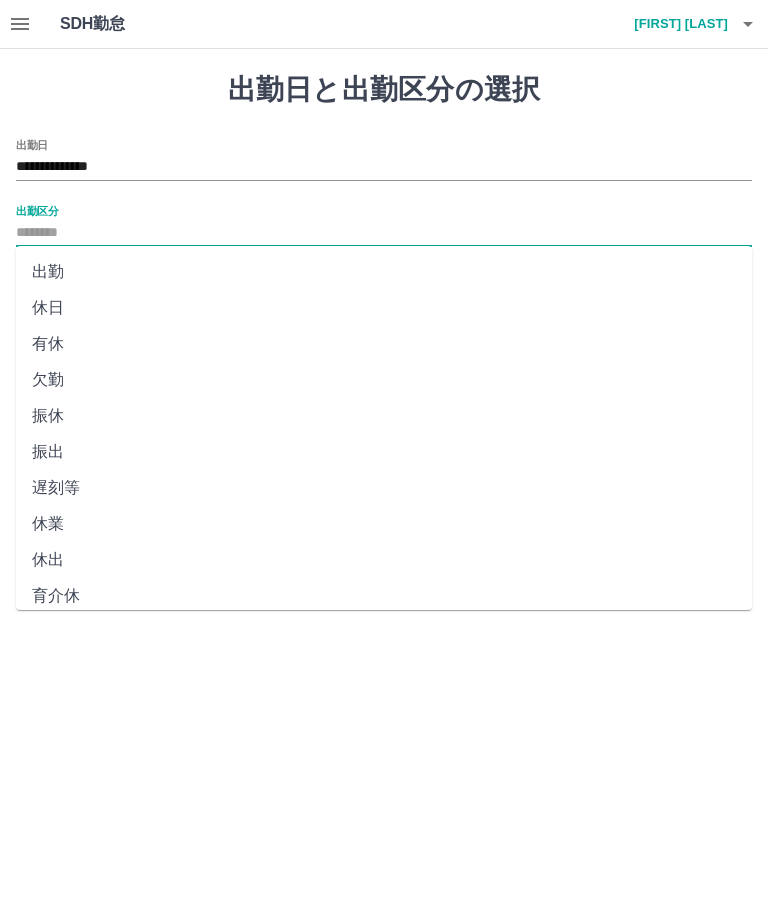 type on "**" 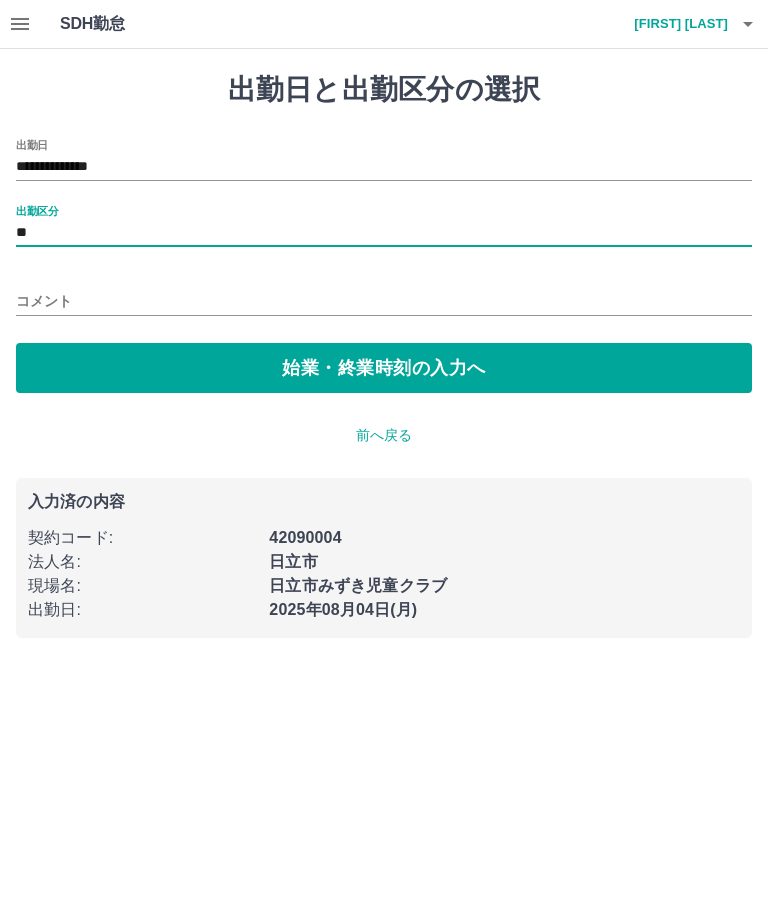 click on "始業・終業時刻の入力へ" at bounding box center [384, 368] 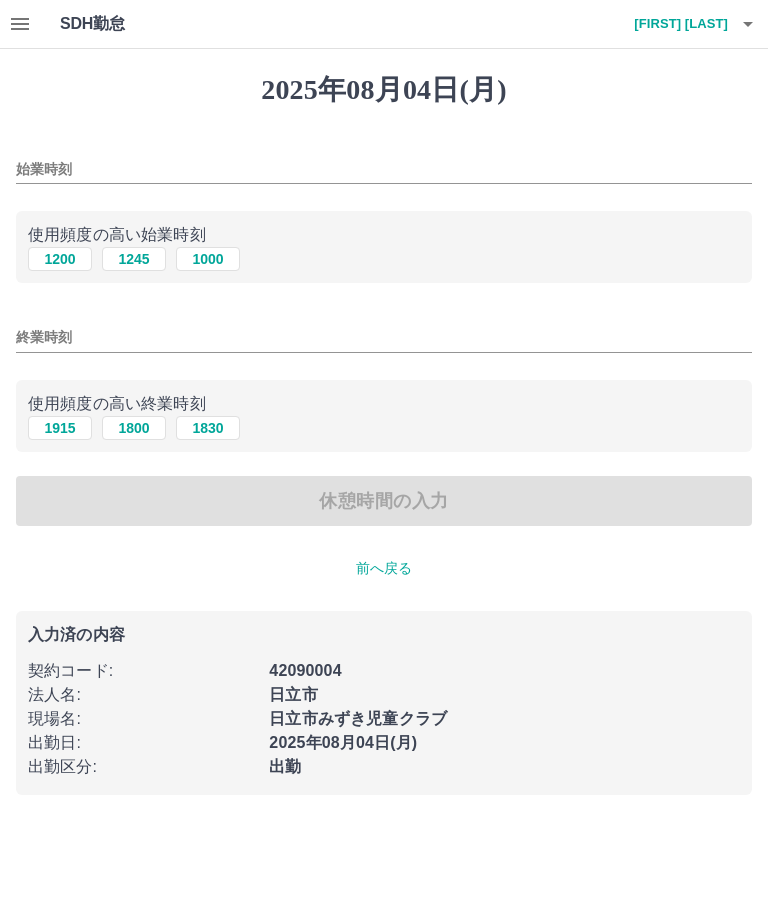 click on "1245" at bounding box center [134, 259] 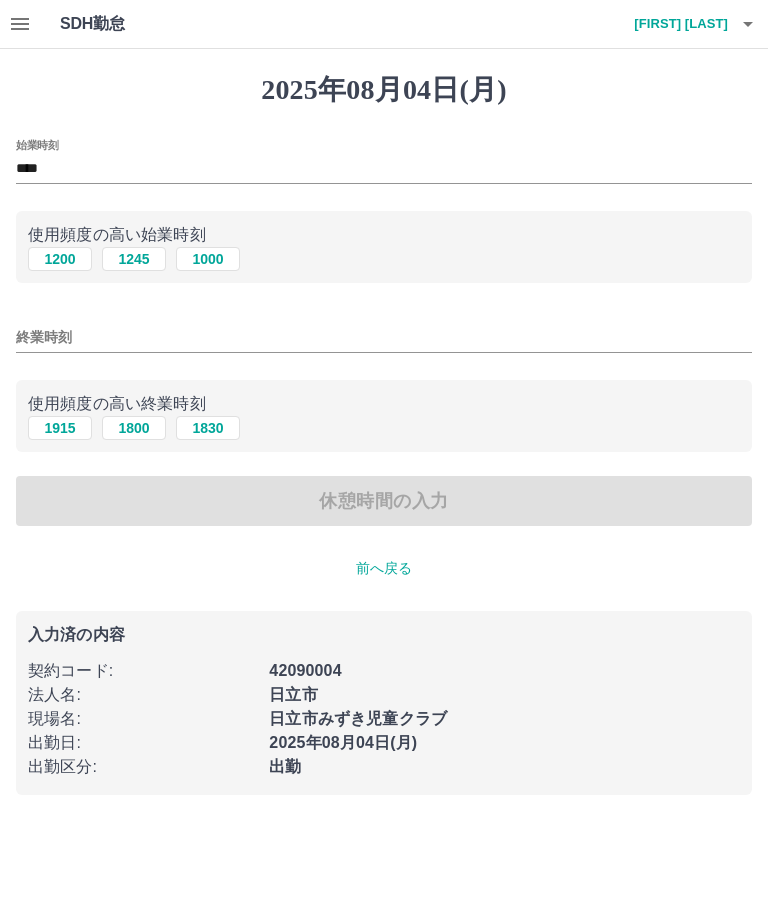 click on "1800" at bounding box center [134, 428] 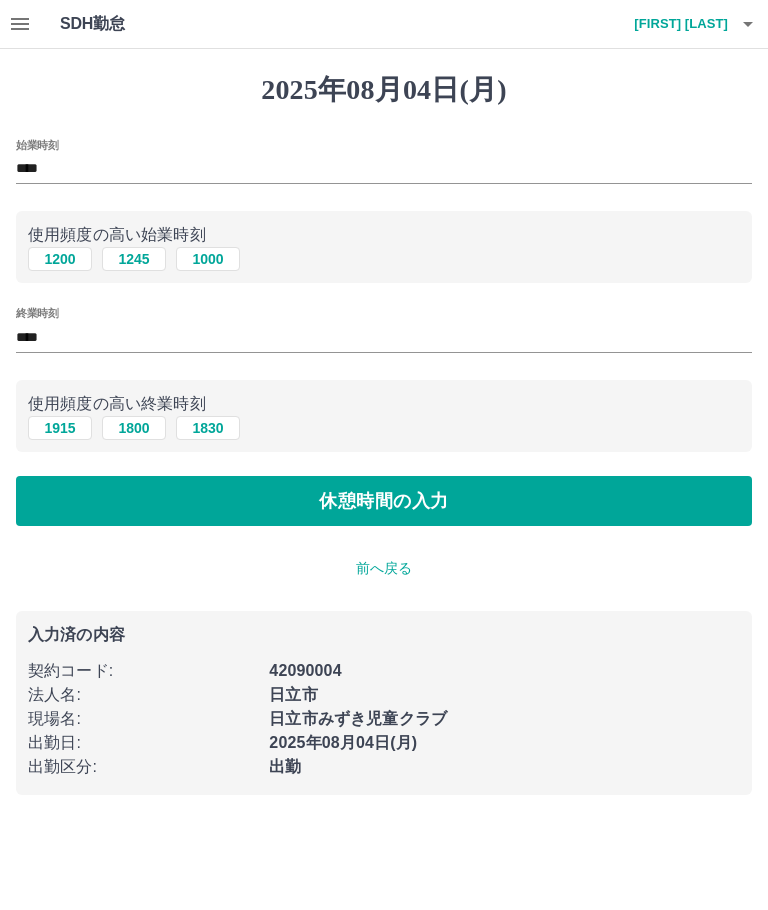 click on "休憩時間の入力" at bounding box center (384, 501) 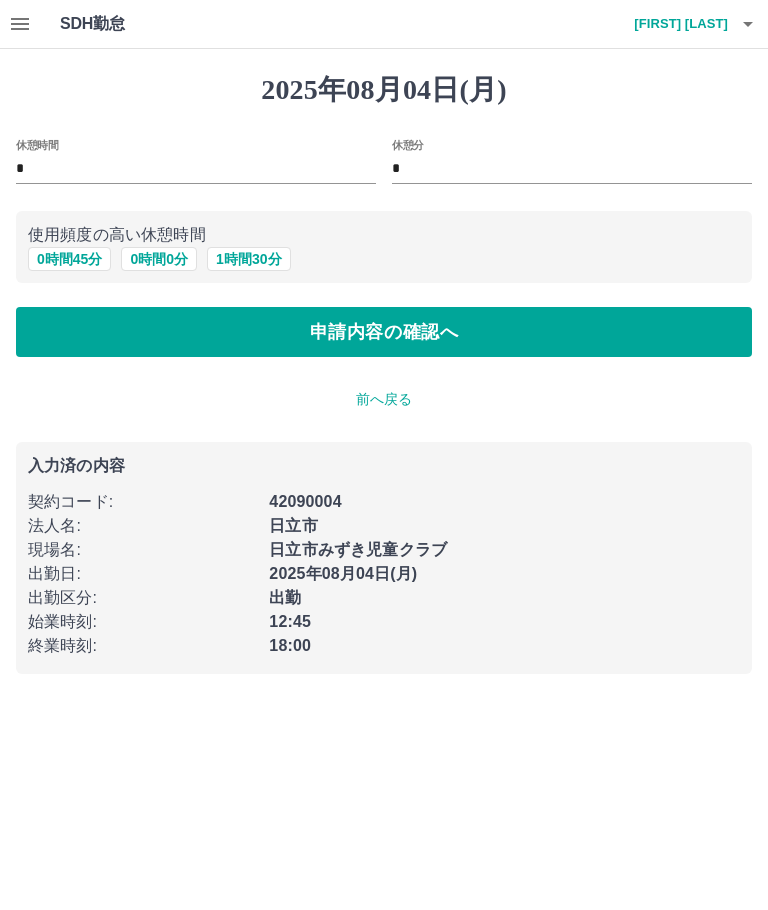 click on "申請内容の確認へ" at bounding box center (384, 332) 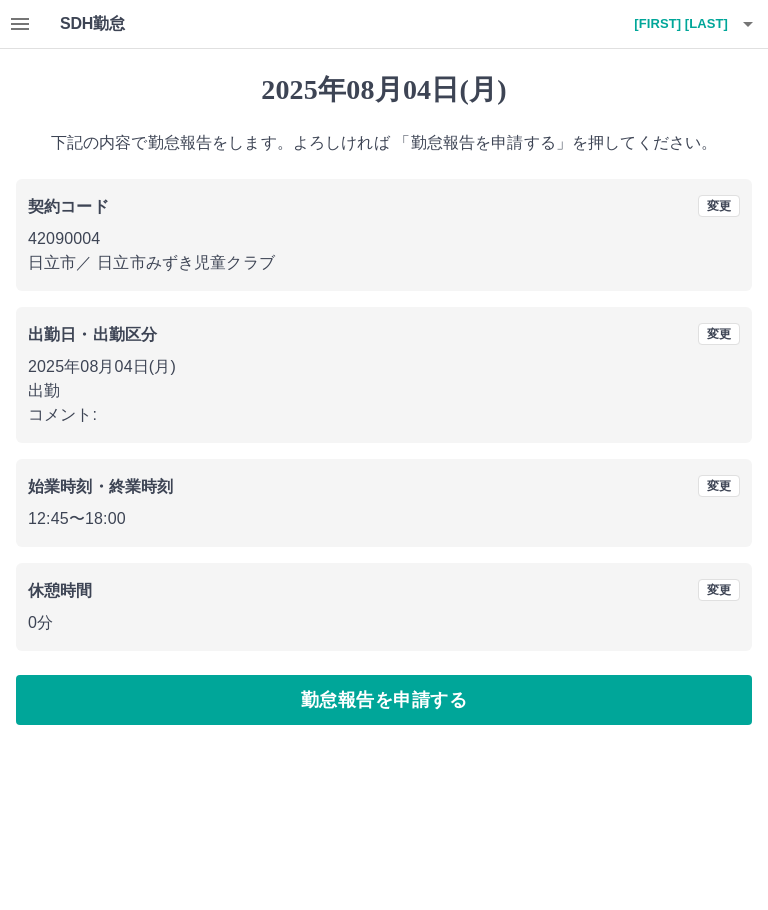 click on "勤怠報告を申請する" at bounding box center [384, 700] 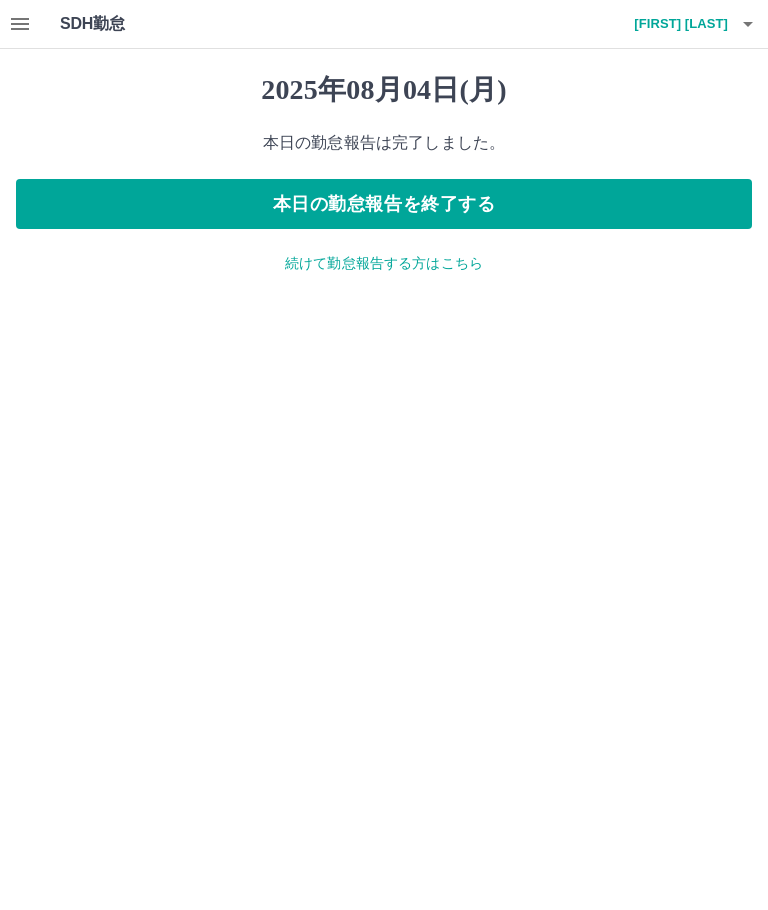 click on "本日の勤怠報告を終了する" at bounding box center [384, 204] 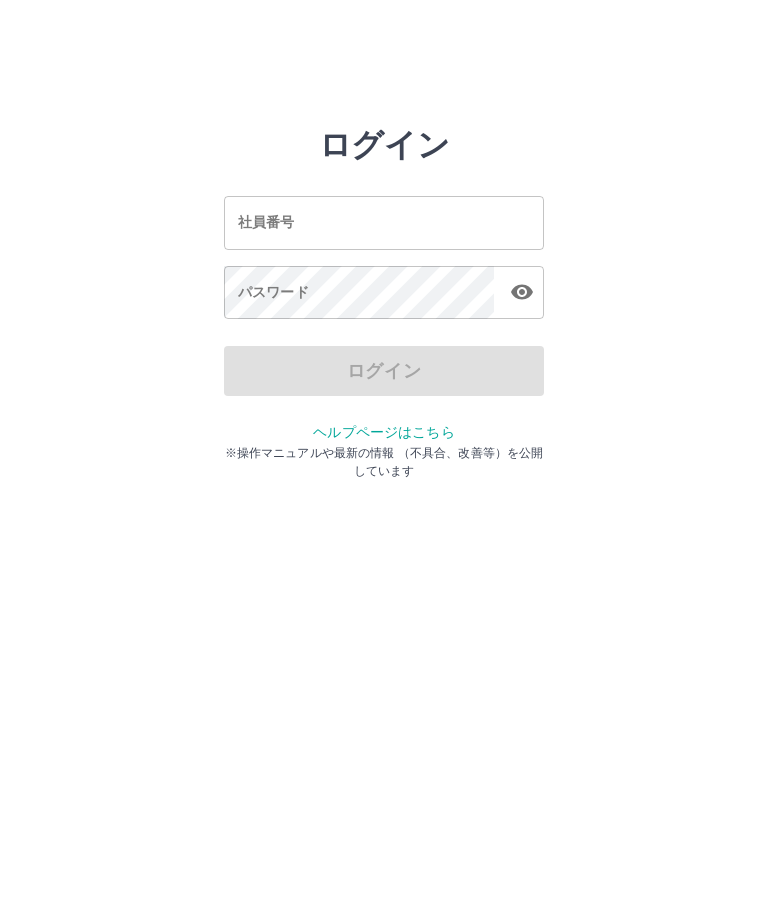 scroll, scrollTop: 0, scrollLeft: 0, axis: both 